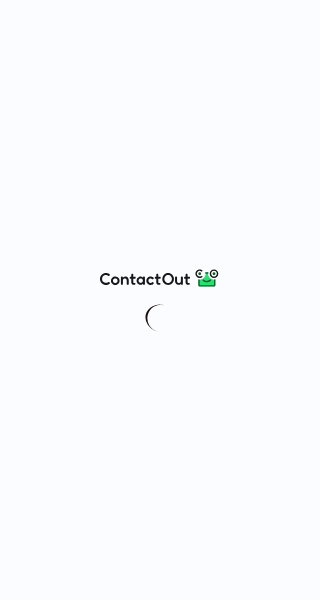 scroll, scrollTop: 0, scrollLeft: 0, axis: both 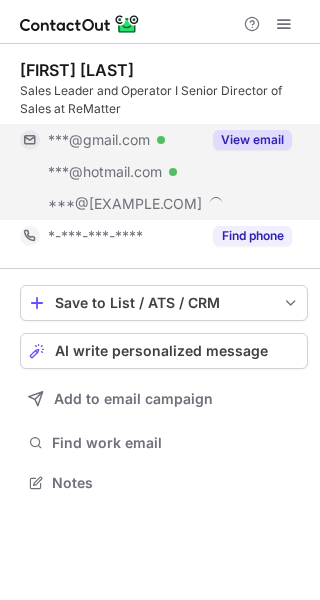click on "View email" at bounding box center (252, 140) 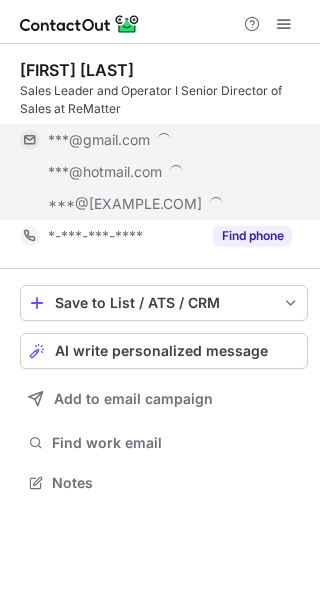 scroll, scrollTop: 10, scrollLeft: 10, axis: both 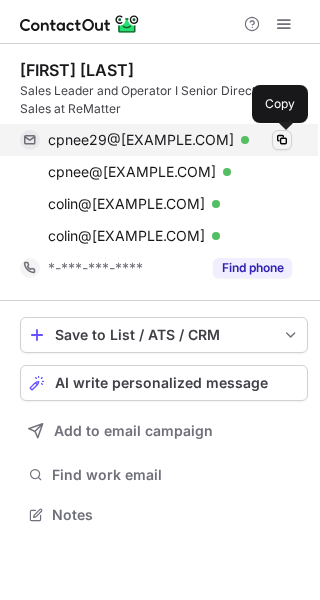 click at bounding box center (282, 140) 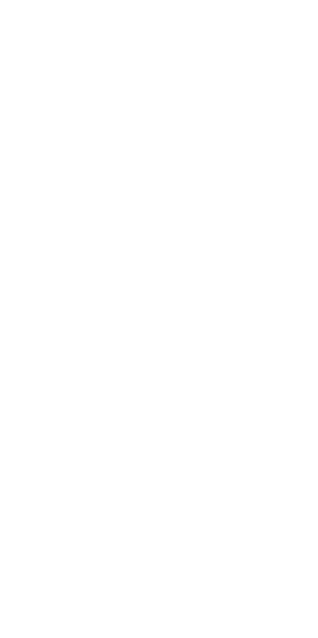 scroll, scrollTop: 0, scrollLeft: 0, axis: both 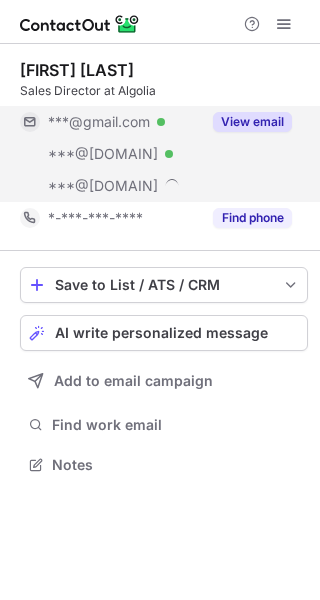 click on "View email" at bounding box center [252, 122] 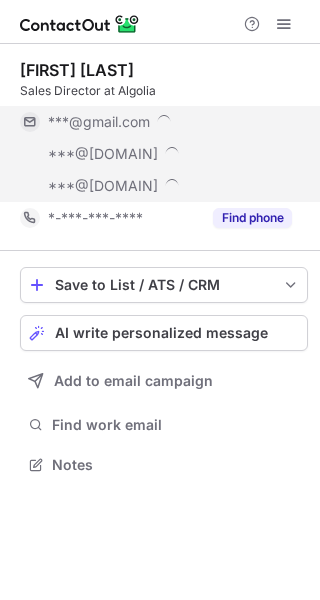 scroll, scrollTop: 10, scrollLeft: 10, axis: both 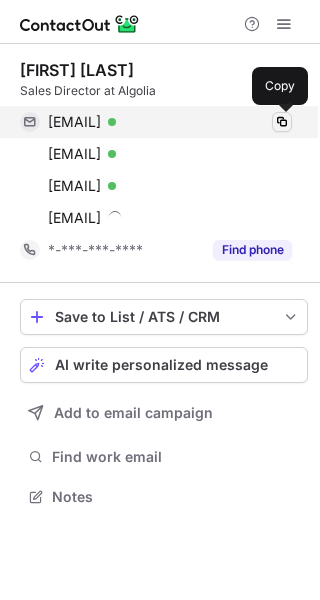 click at bounding box center [282, 122] 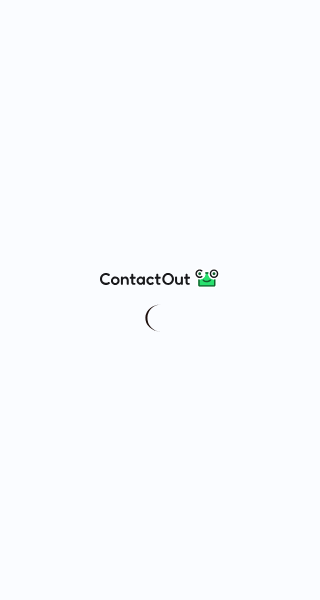 scroll, scrollTop: 0, scrollLeft: 0, axis: both 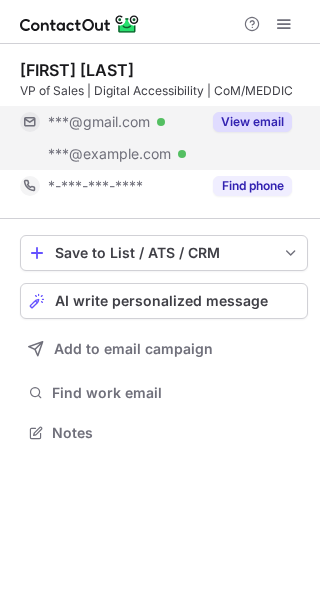 click on "View email" at bounding box center (252, 122) 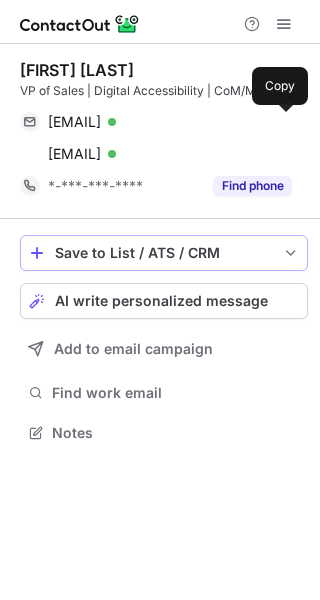 drag, startPoint x: 281, startPoint y: 121, endPoint x: 304, endPoint y: 248, distance: 129.06587 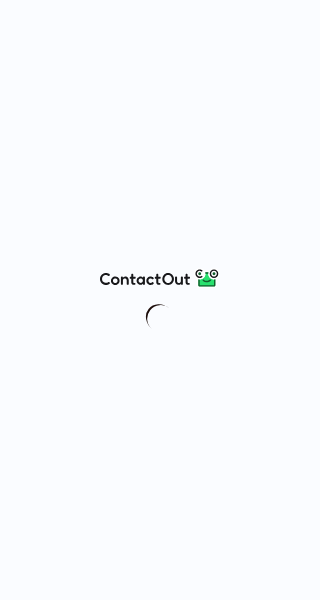 scroll, scrollTop: 0, scrollLeft: 0, axis: both 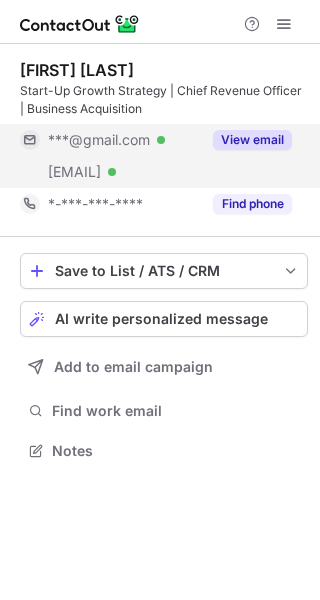 click on "View email" at bounding box center [246, 140] 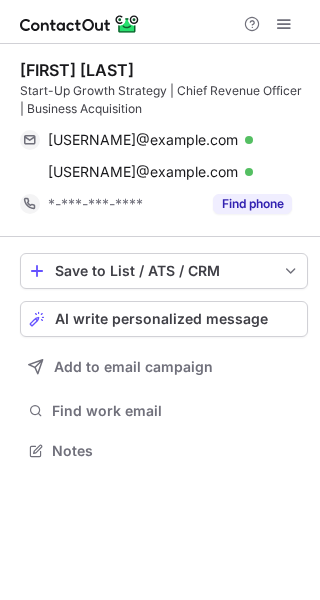 scroll, scrollTop: 0, scrollLeft: 0, axis: both 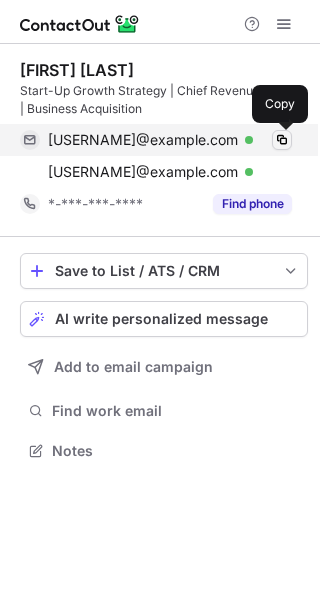 click at bounding box center [282, 140] 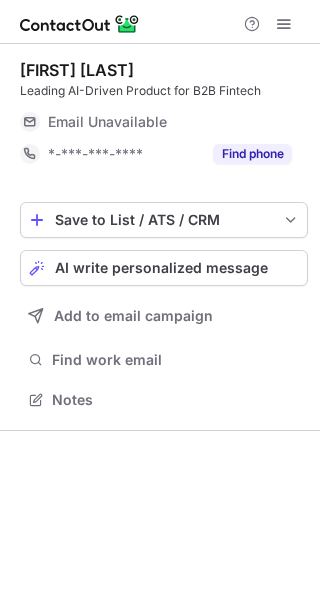 scroll, scrollTop: 0, scrollLeft: 0, axis: both 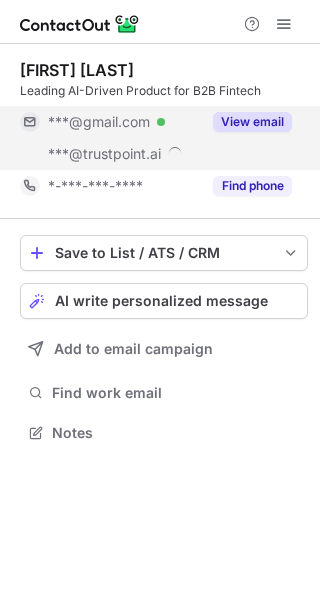 click on "View email" at bounding box center (252, 122) 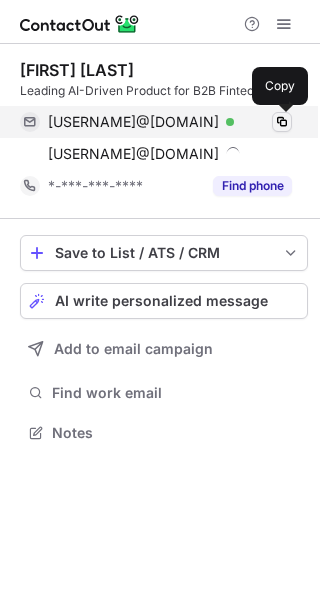 click at bounding box center [282, 122] 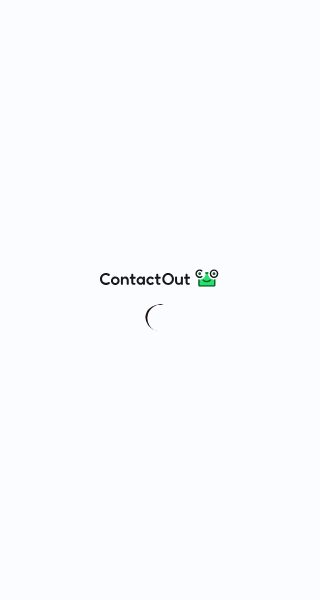 scroll, scrollTop: 0, scrollLeft: 0, axis: both 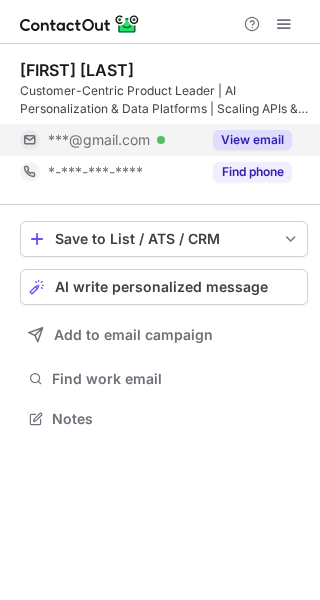 click on "View email" at bounding box center (252, 140) 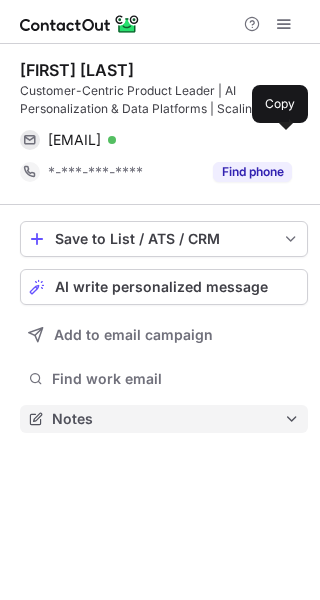 drag, startPoint x: 263, startPoint y: 153, endPoint x: 176, endPoint y: 407, distance: 268.4865 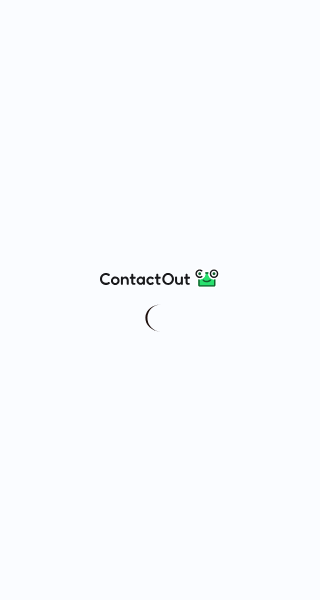 scroll, scrollTop: 0, scrollLeft: 0, axis: both 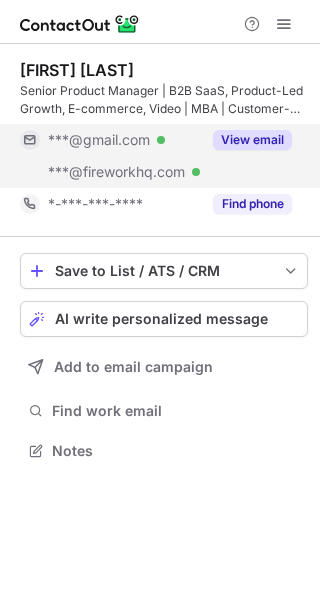 click on "View email" at bounding box center (252, 140) 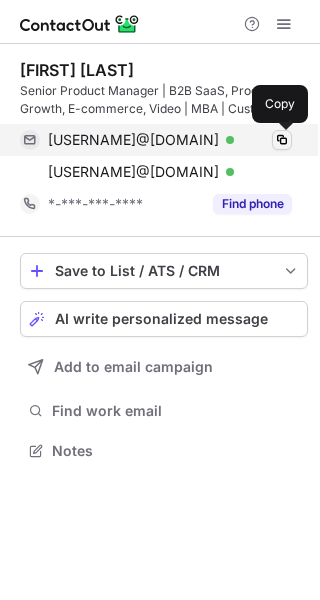 click at bounding box center [282, 140] 